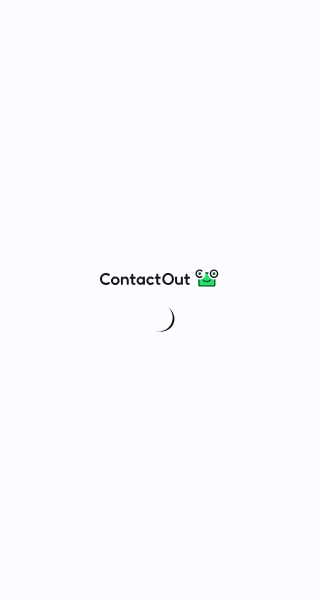 scroll, scrollTop: 0, scrollLeft: 0, axis: both 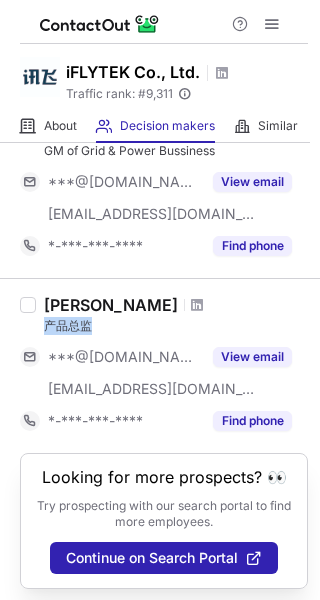 drag, startPoint x: 85, startPoint y: 319, endPoint x: 42, endPoint y: 326, distance: 43.56604 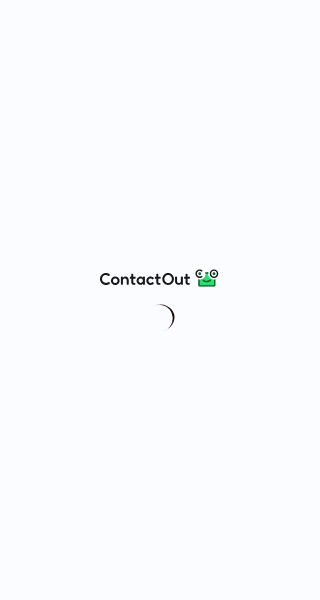 scroll, scrollTop: 0, scrollLeft: 0, axis: both 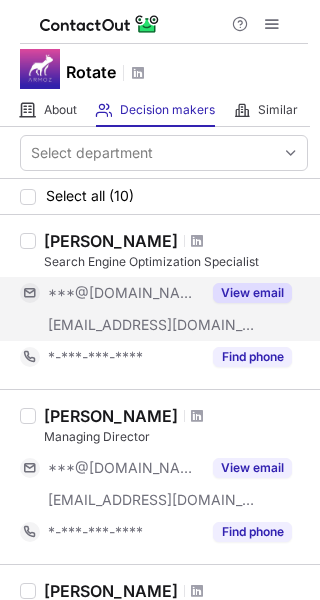 click on "View email" at bounding box center [252, 293] 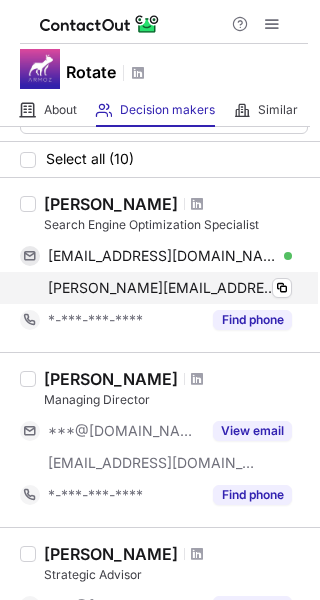 scroll, scrollTop: 34, scrollLeft: 0, axis: vertical 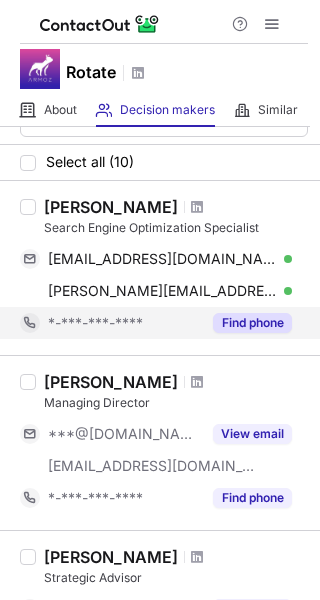 click on "Find phone" at bounding box center (252, 323) 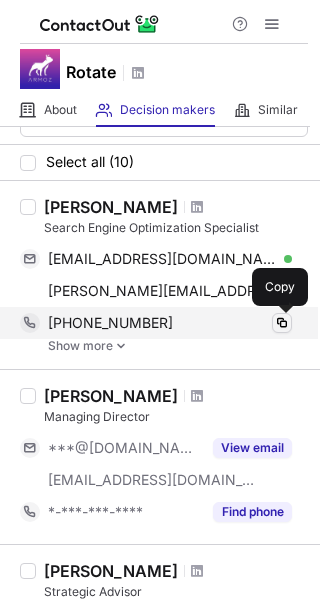 click at bounding box center (282, 323) 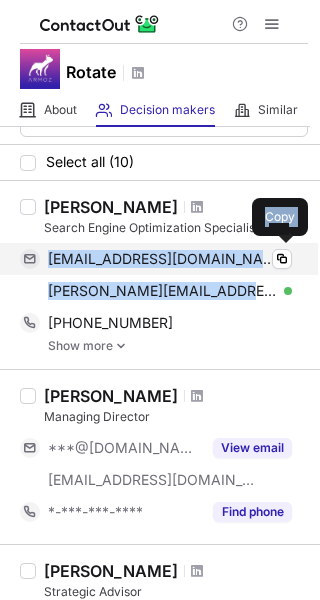 drag, startPoint x: 219, startPoint y: 299, endPoint x: 46, endPoint y: 261, distance: 177.12425 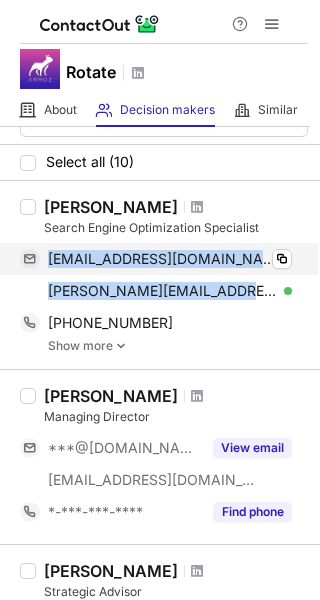 copy on "donaldgjinaj@gmail.com Verified Copy donald@rotatedigital.com" 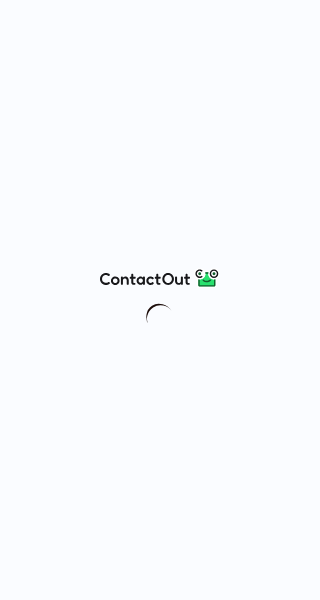 scroll, scrollTop: 0, scrollLeft: 0, axis: both 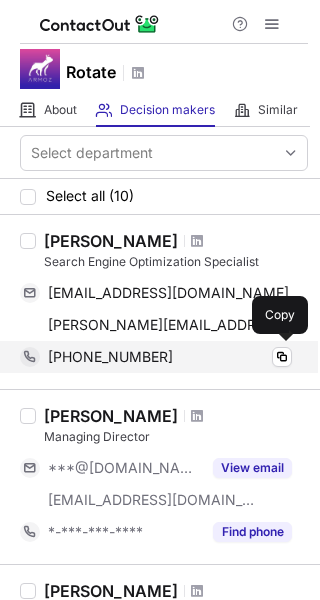 click on "+15685597369" at bounding box center [110, 357] 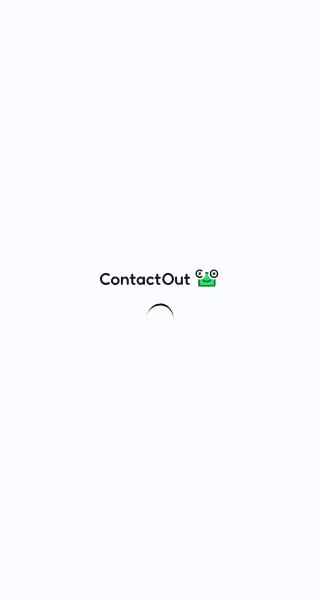scroll, scrollTop: 0, scrollLeft: 0, axis: both 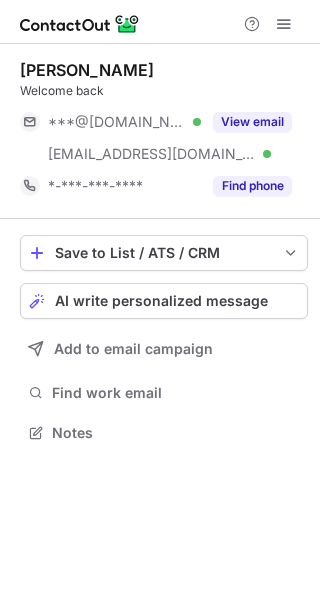 click on "View email" at bounding box center [252, 122] 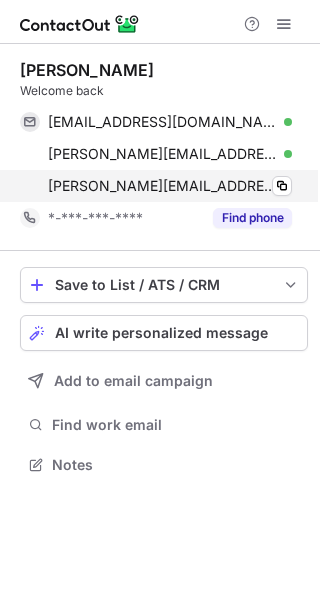 scroll, scrollTop: 10, scrollLeft: 10, axis: both 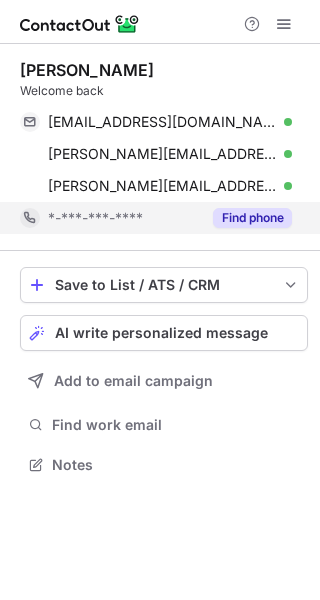 click on "Find phone" at bounding box center (252, 218) 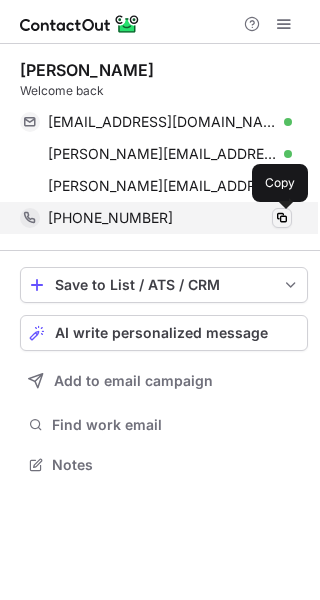 click at bounding box center [282, 218] 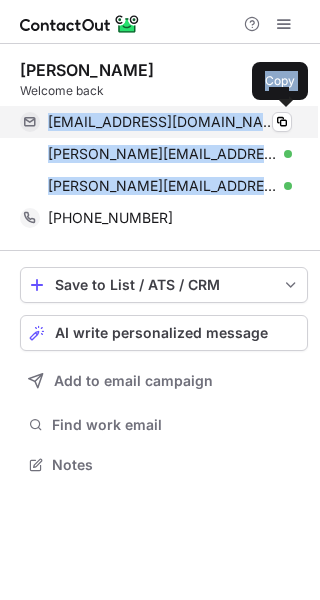 drag, startPoint x: 181, startPoint y: 188, endPoint x: 49, endPoint y: 125, distance: 146.26346 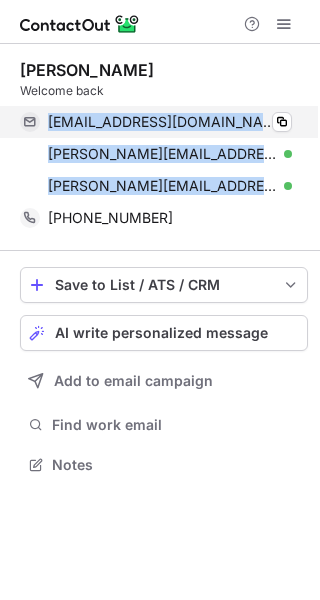 copy on "michallina21@gmail.com Verified Copy michelle@blpc.com Verified Copy michelle@blpc.com" 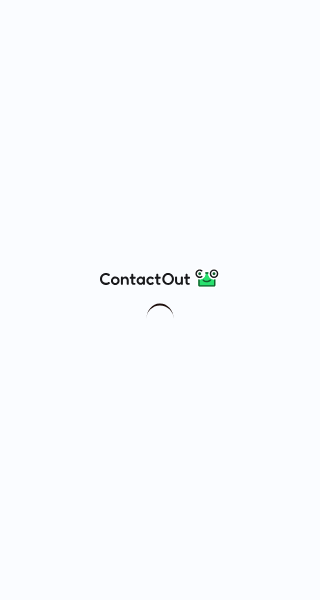 scroll, scrollTop: 0, scrollLeft: 0, axis: both 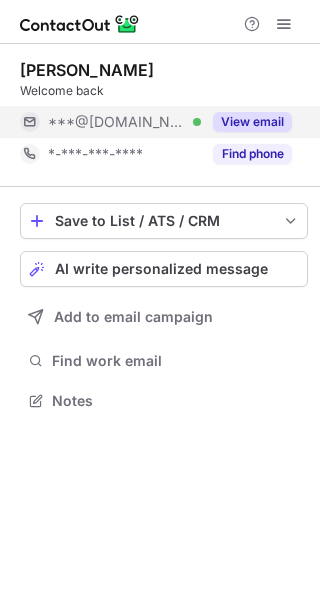 click on "View email" at bounding box center [252, 122] 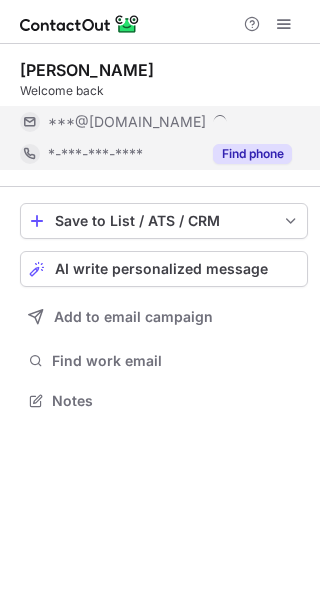 click on "Find phone" at bounding box center [252, 154] 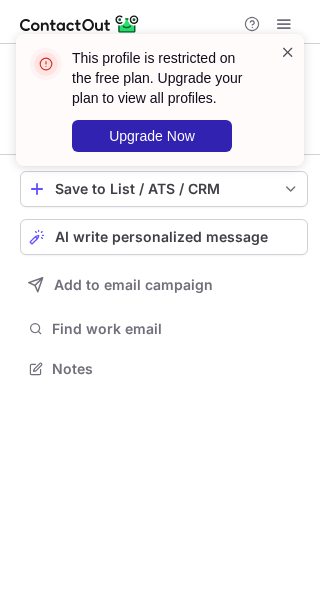 scroll, scrollTop: 354, scrollLeft: 320, axis: both 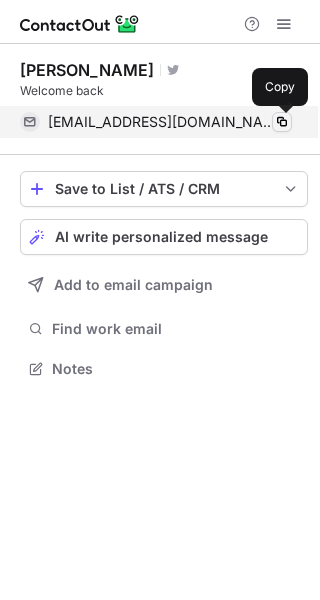 click at bounding box center [282, 122] 